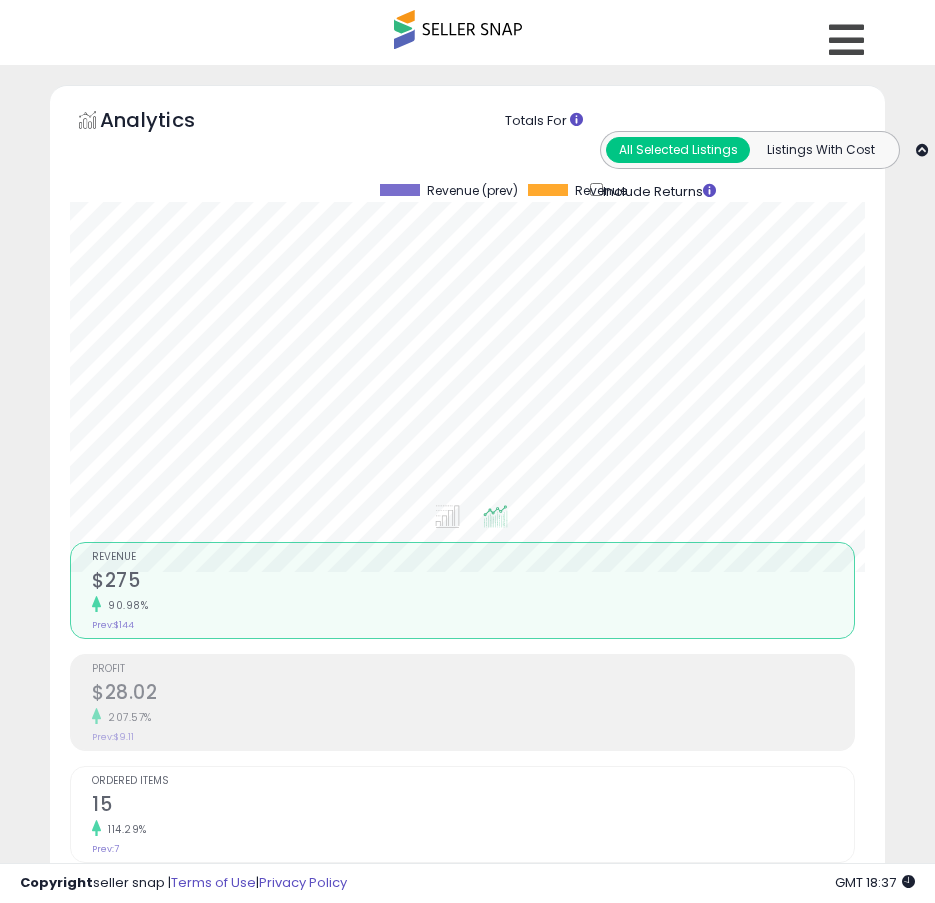 scroll, scrollTop: 3323, scrollLeft: 0, axis: vertical 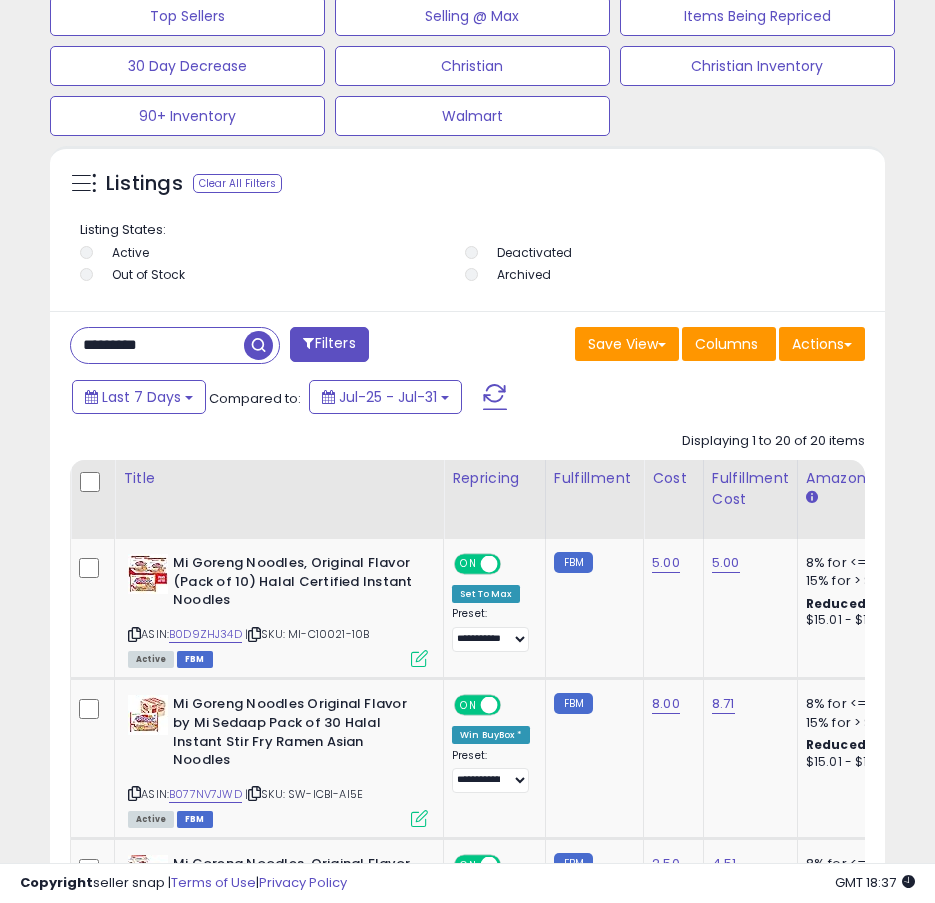 click on "*********" at bounding box center (157, 345) 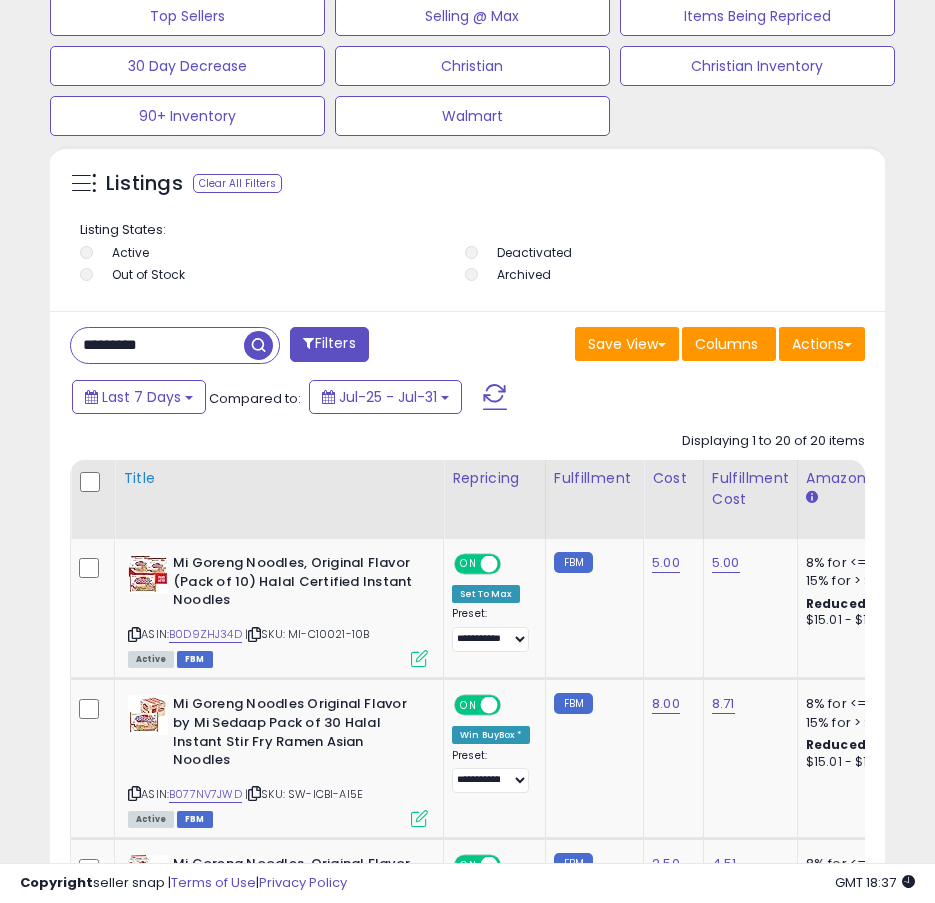 type on "*********" 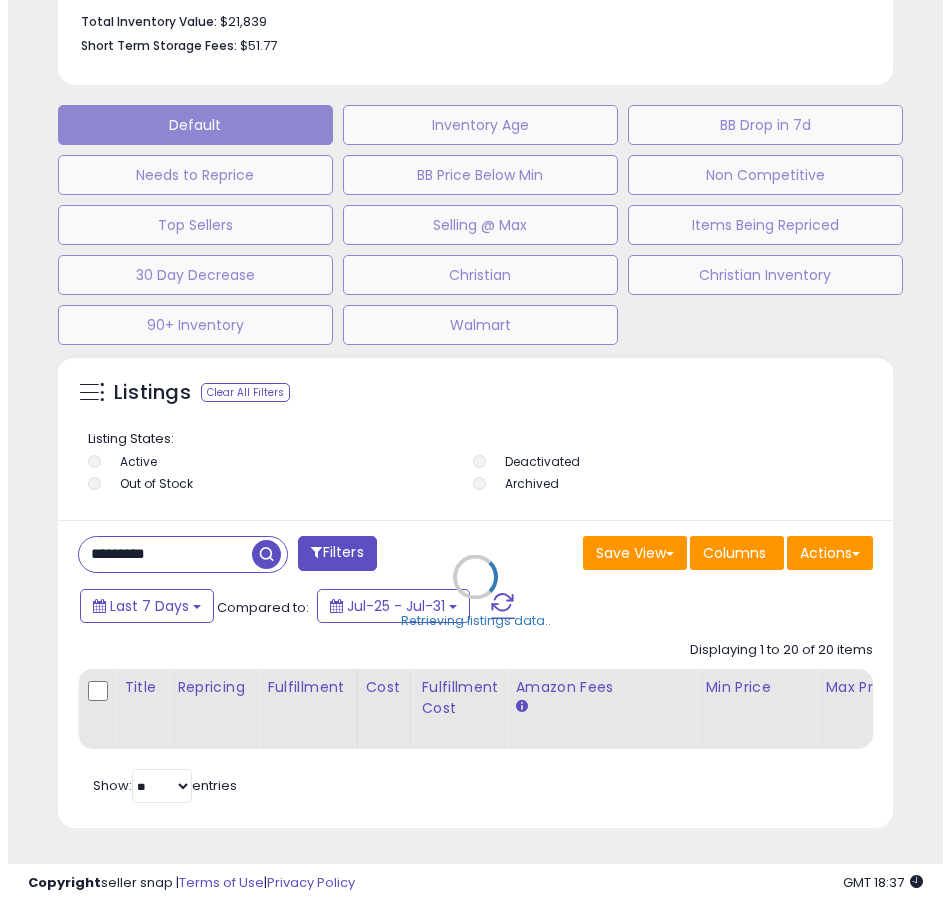 scroll, scrollTop: 1231, scrollLeft: 0, axis: vertical 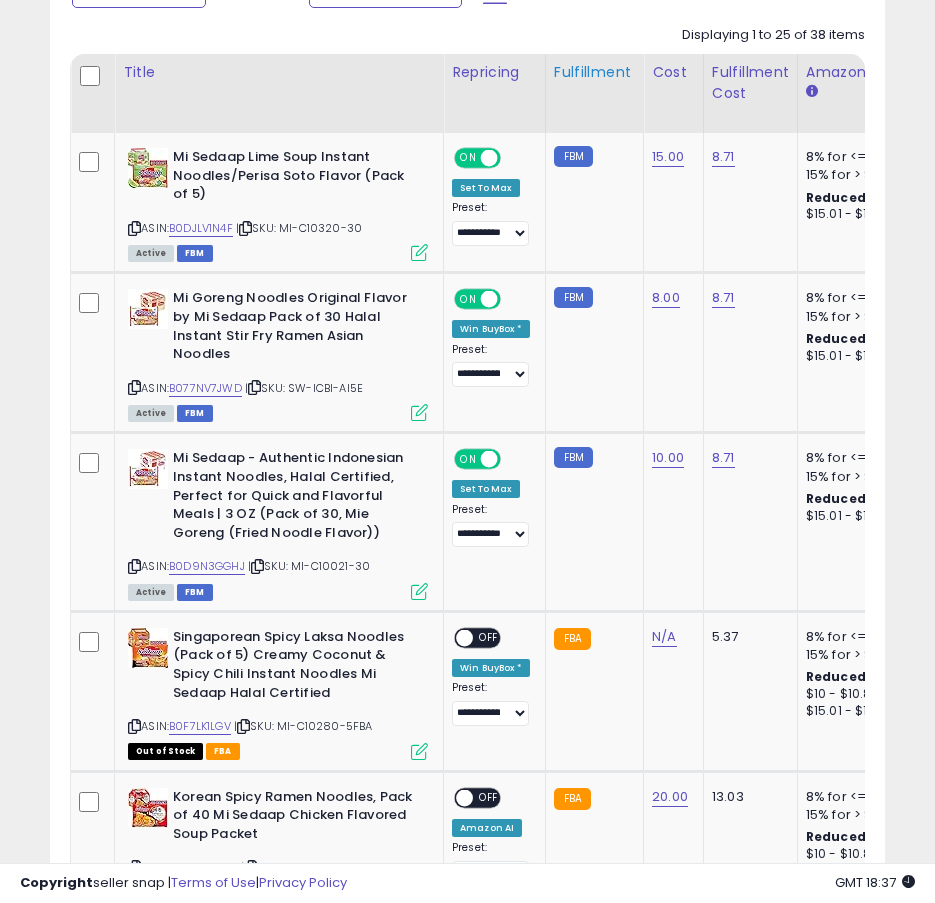 click on "Fulfillment" at bounding box center [594, 72] 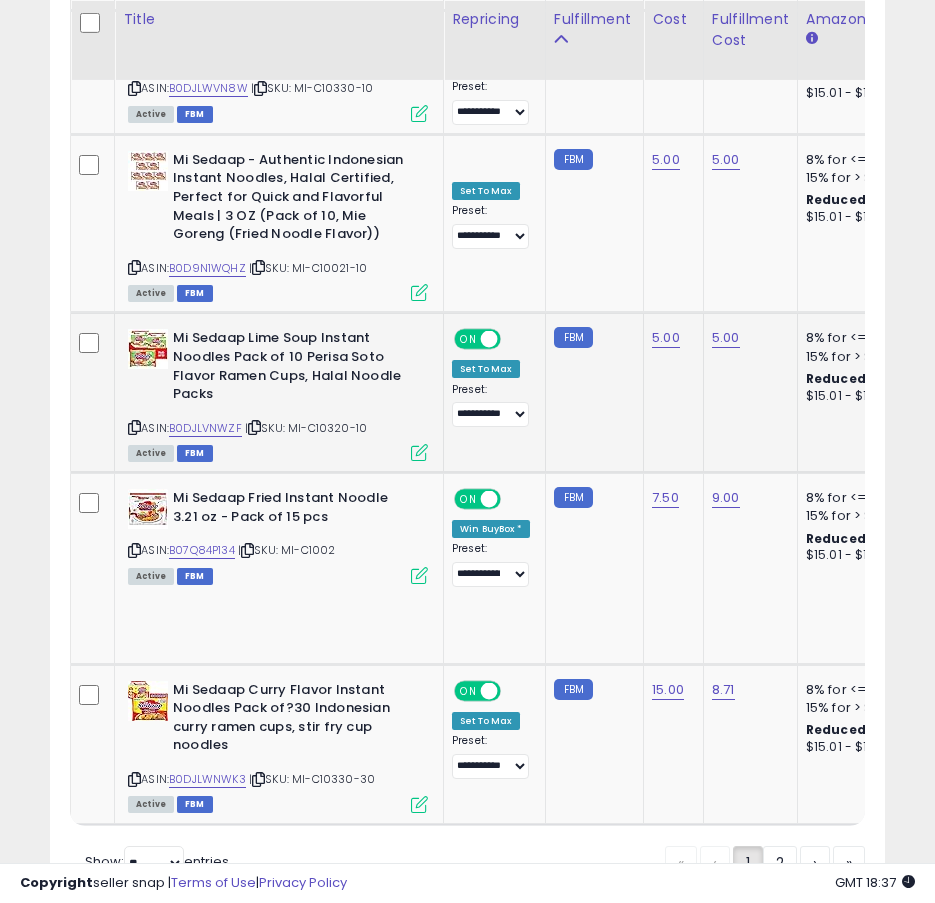 scroll, scrollTop: 5129, scrollLeft: 0, axis: vertical 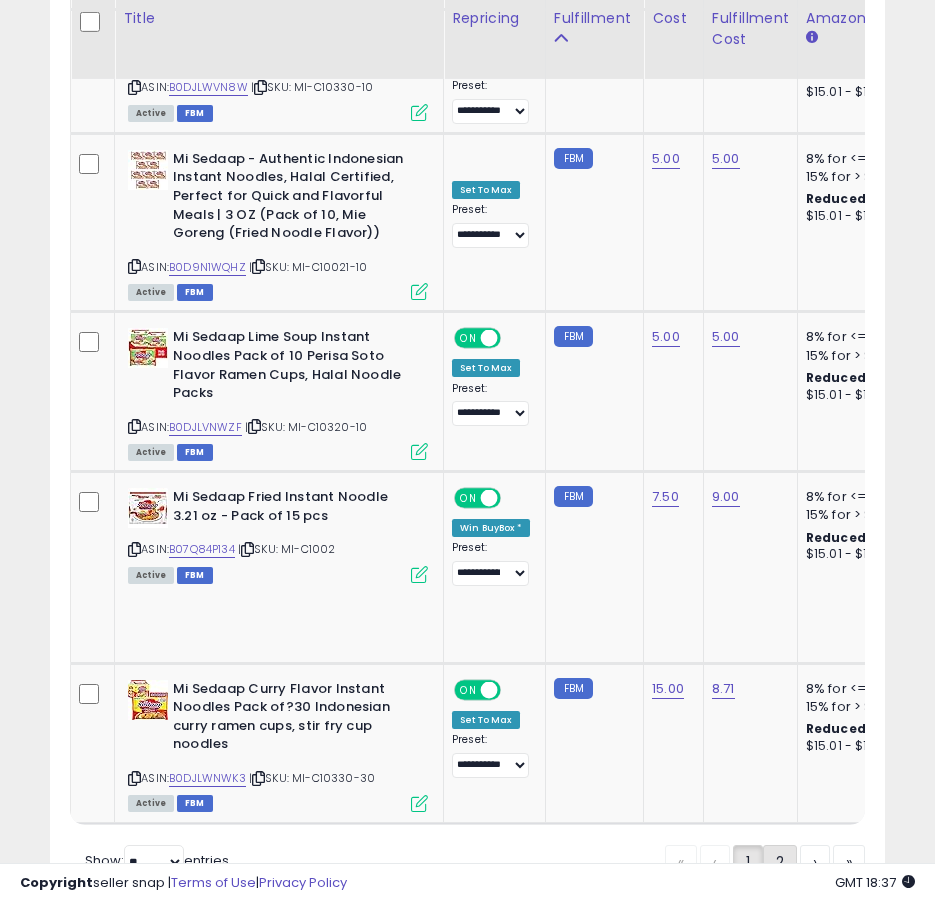 click on "2" 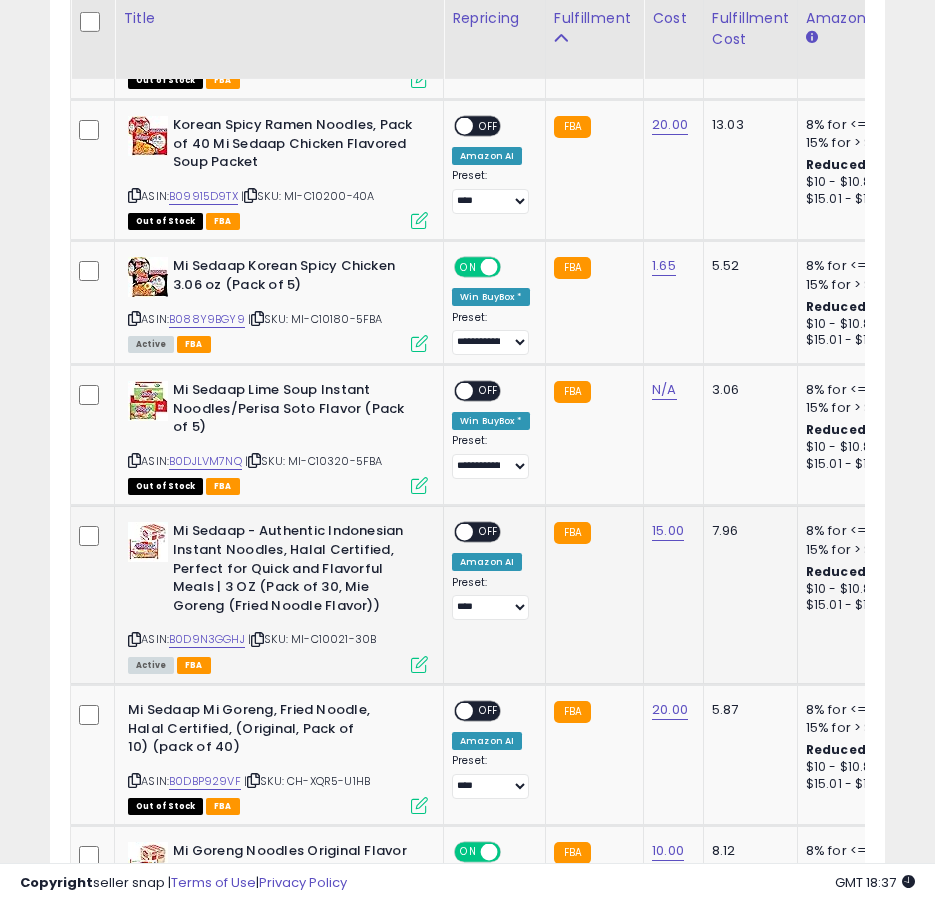 scroll, scrollTop: 2051, scrollLeft: 0, axis: vertical 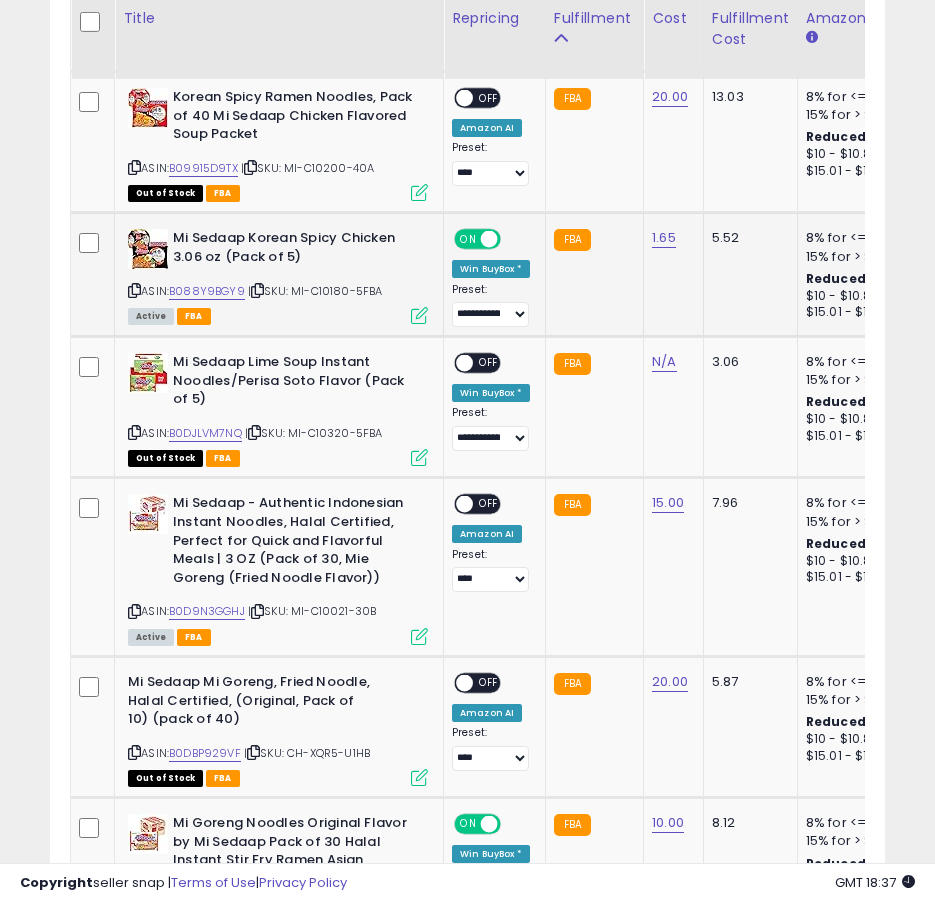 click on "Win BuyBox *" at bounding box center [491, 269] 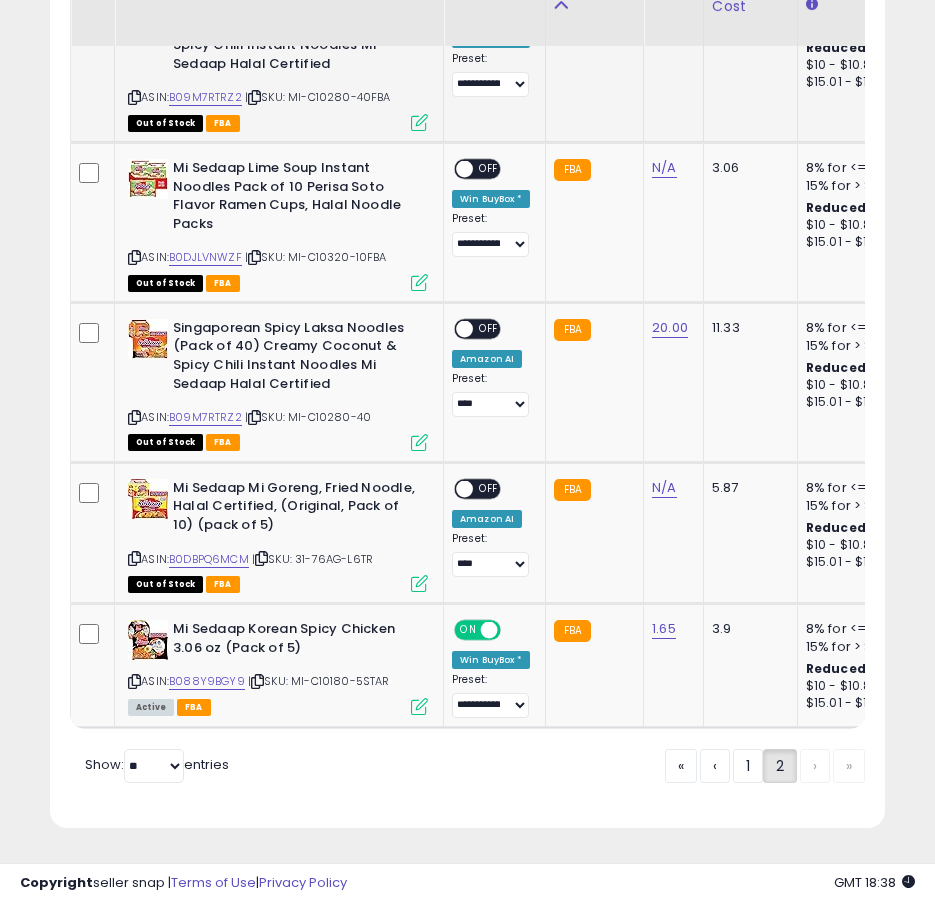 scroll, scrollTop: 3233, scrollLeft: 0, axis: vertical 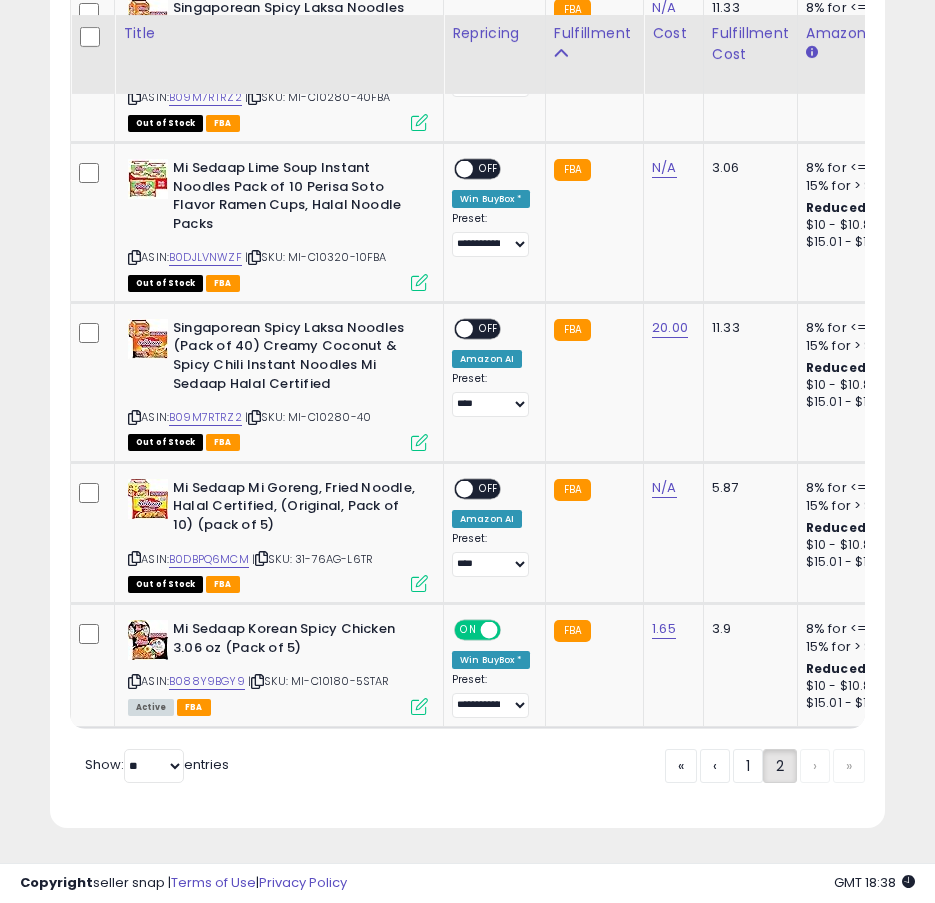 click on "«
‹
1
2
›
»" at bounding box center (765, 768) 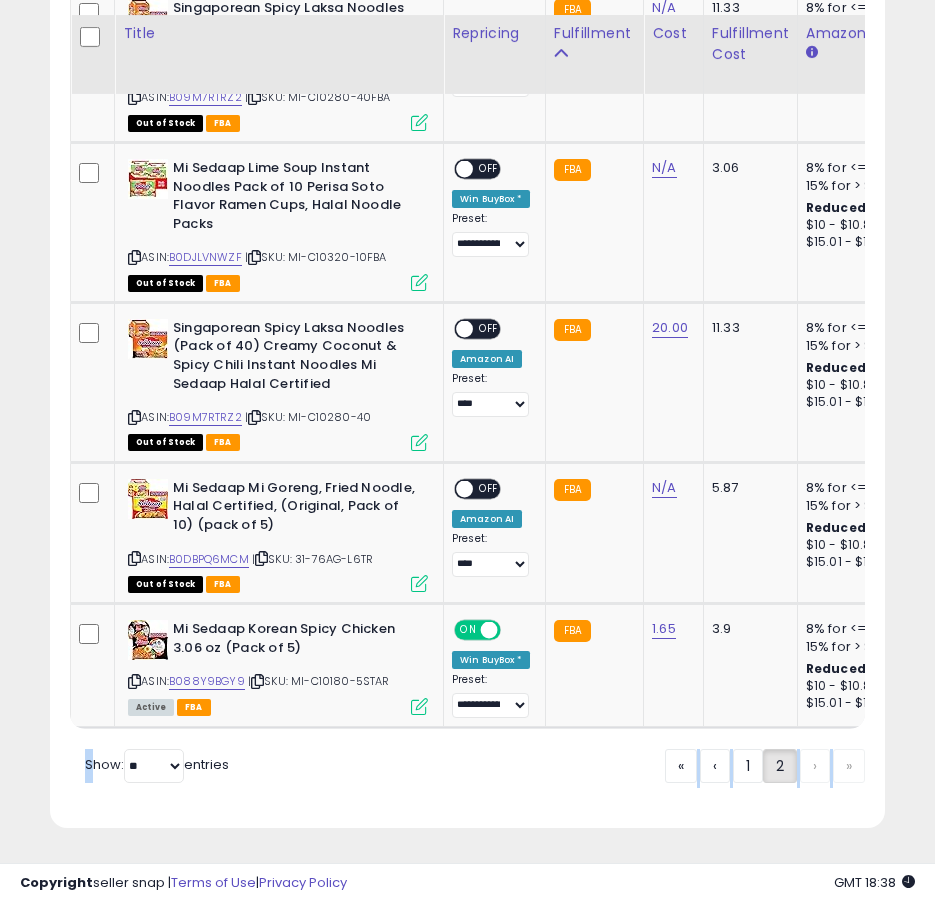 click on "«
‹
1
2
›
»" at bounding box center (765, 768) 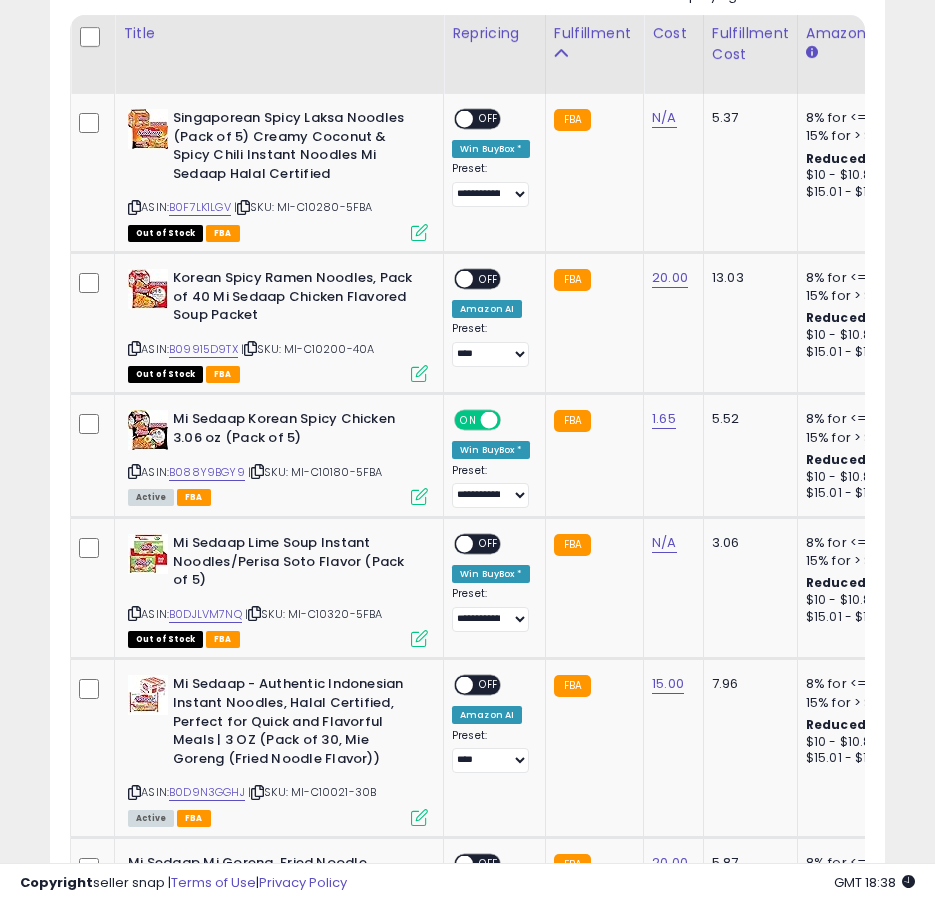 scroll, scrollTop: 1833, scrollLeft: 0, axis: vertical 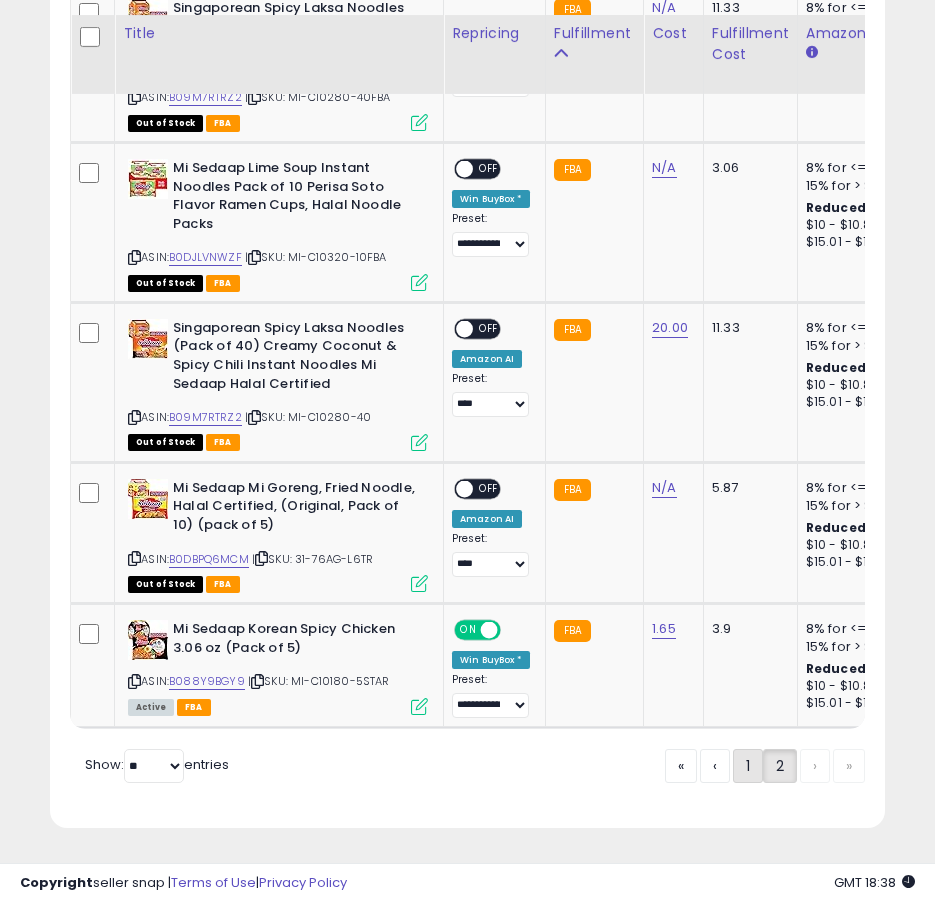 click on "1" 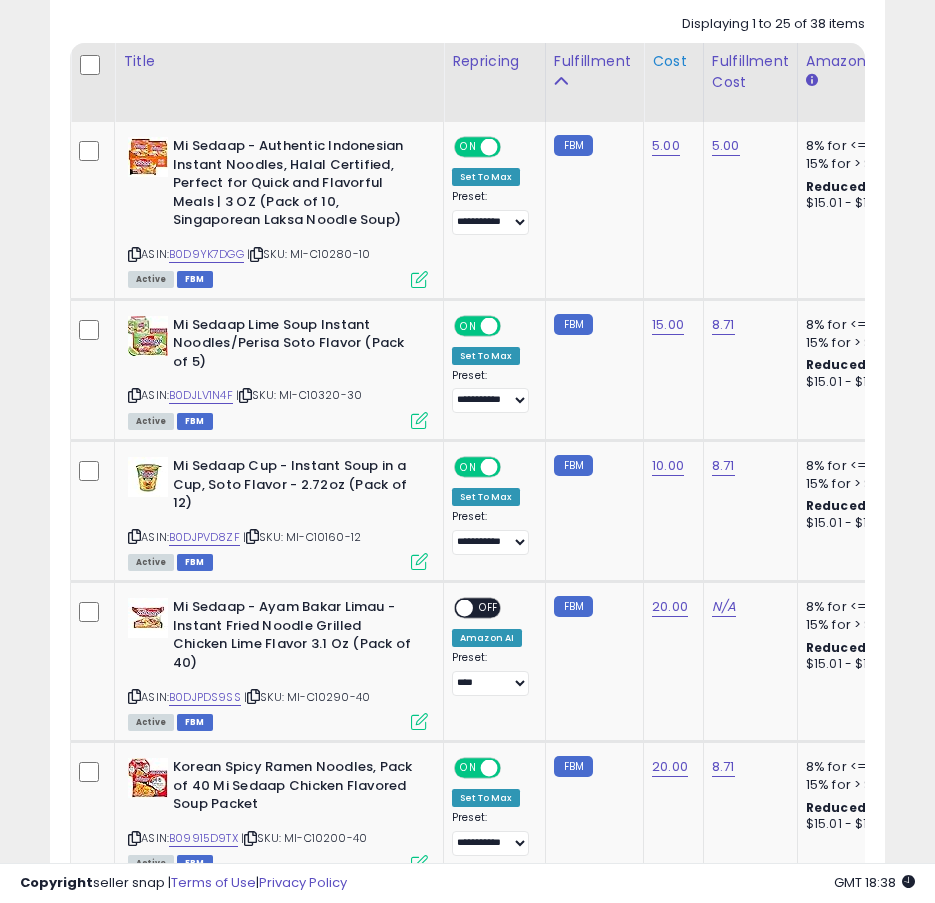 scroll, scrollTop: 1851, scrollLeft: 0, axis: vertical 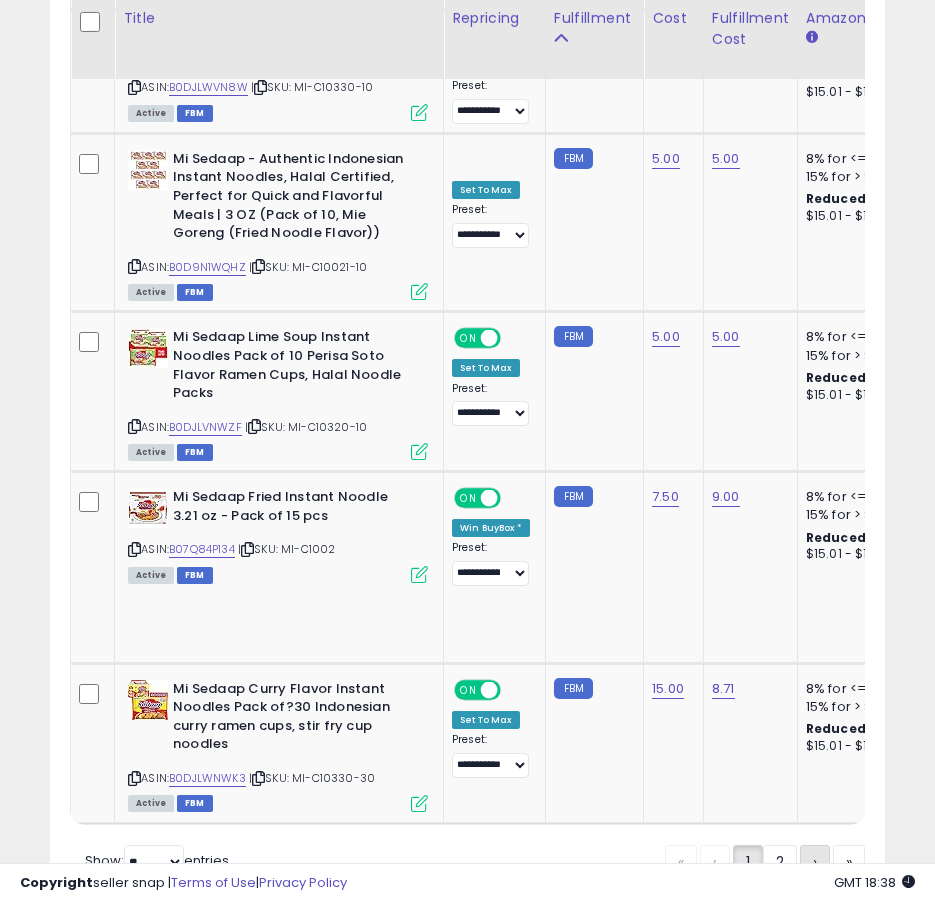 click on "›" 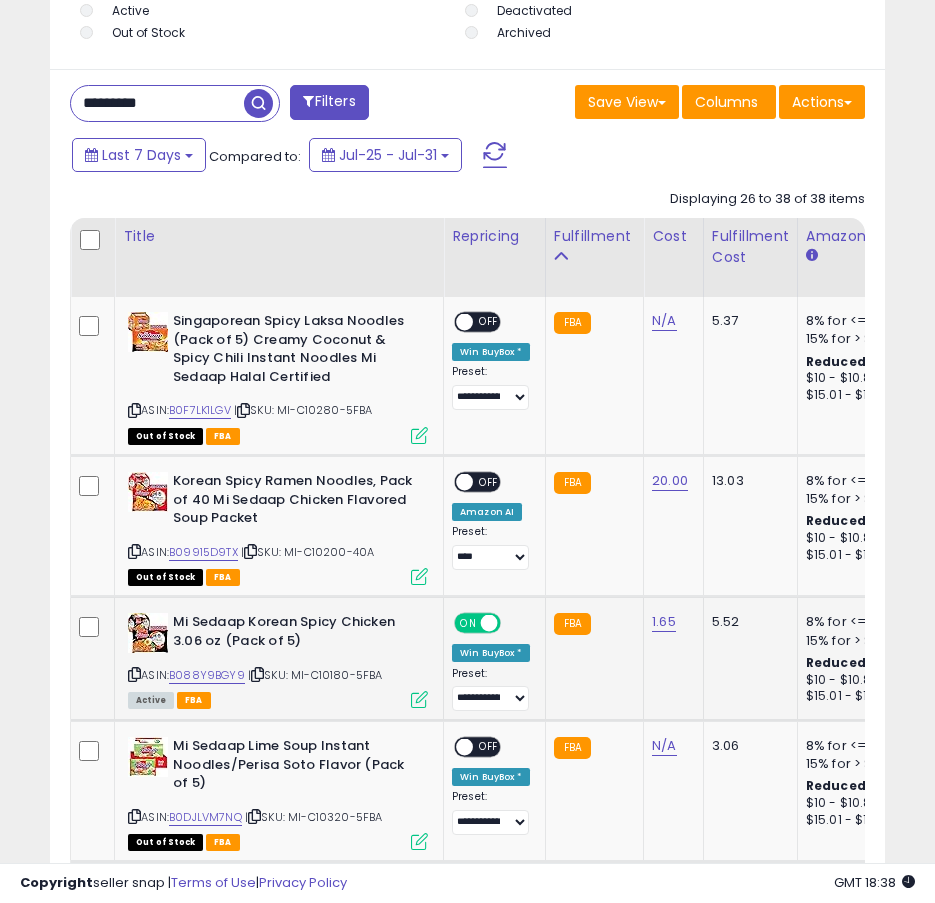 scroll, scrollTop: 1751, scrollLeft: 0, axis: vertical 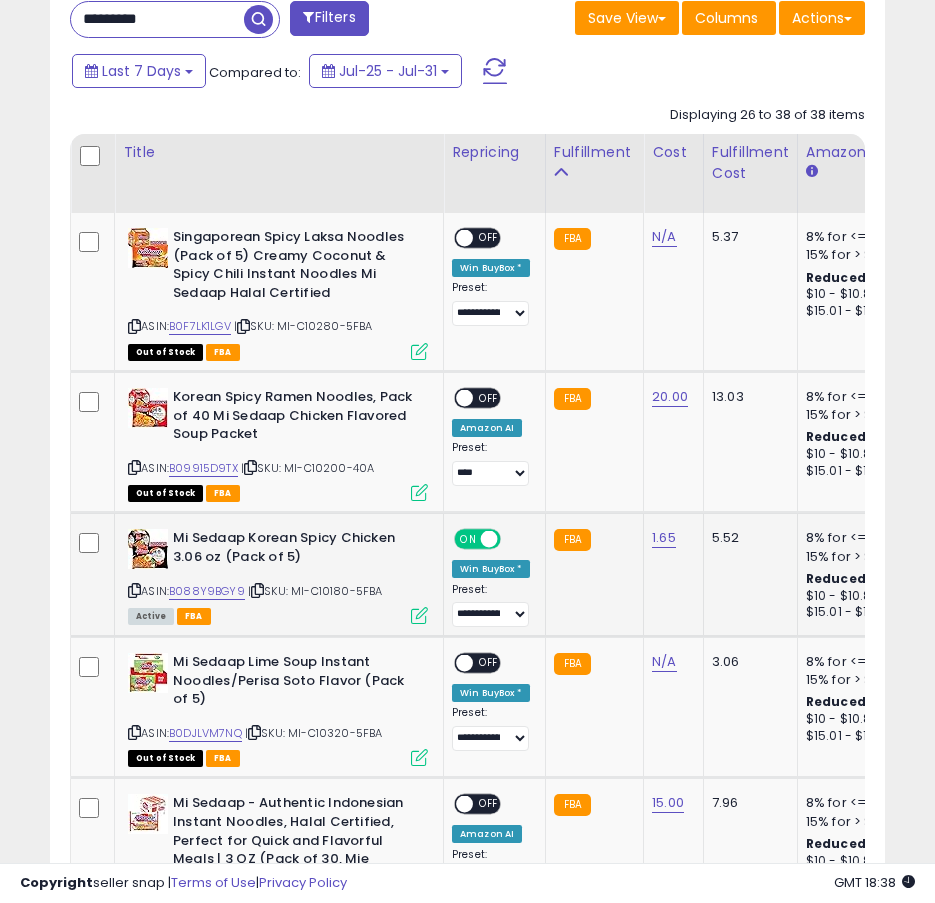 click at bounding box center [419, 615] 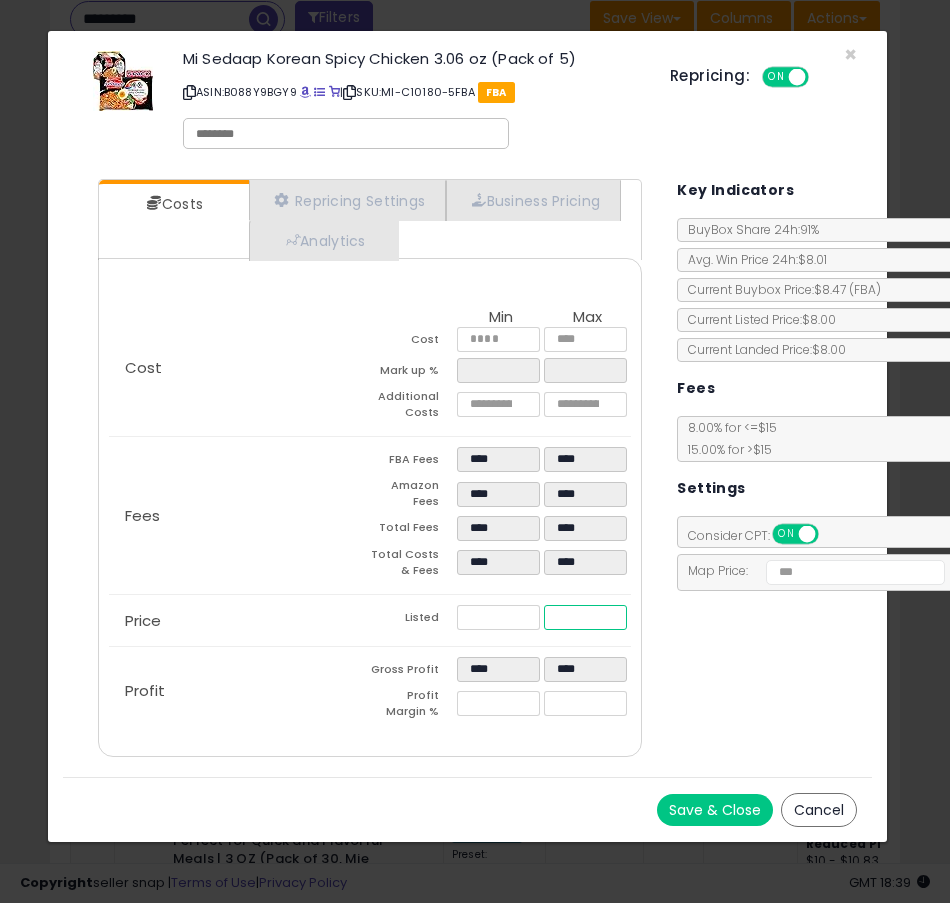 click on "****" at bounding box center (585, 617) 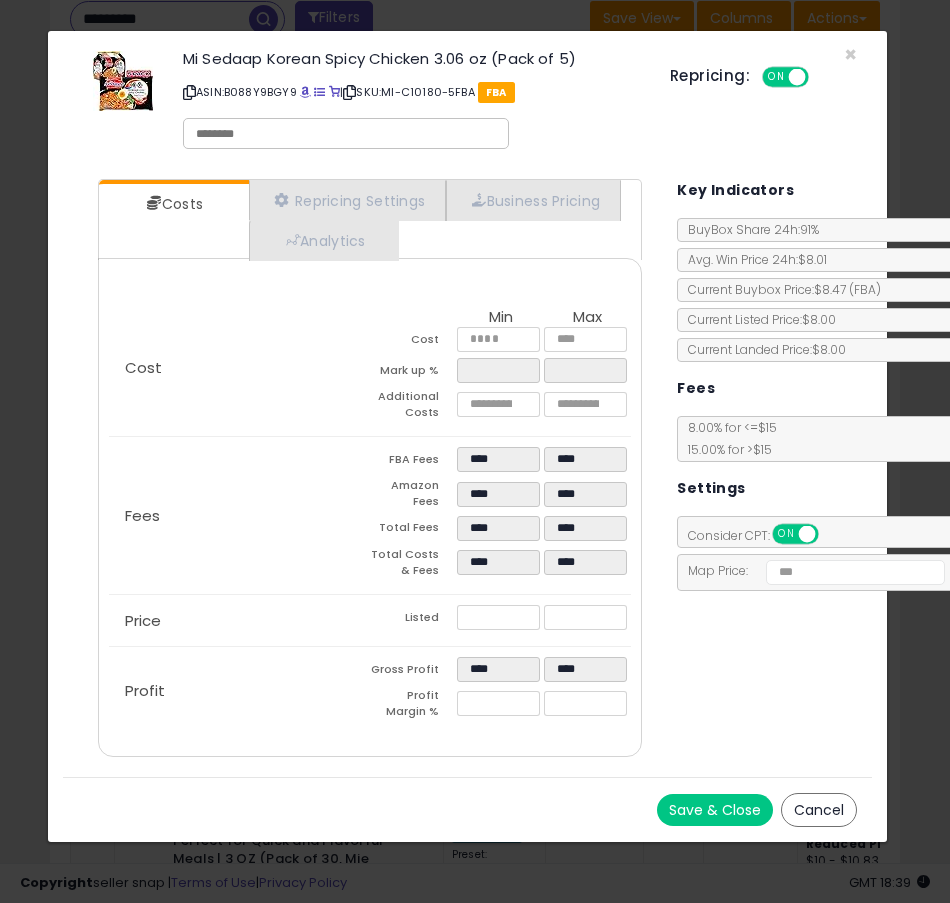 click on "Costs
Repricing Settings
Business Pricing
Analytics
Cost" at bounding box center (468, 470) 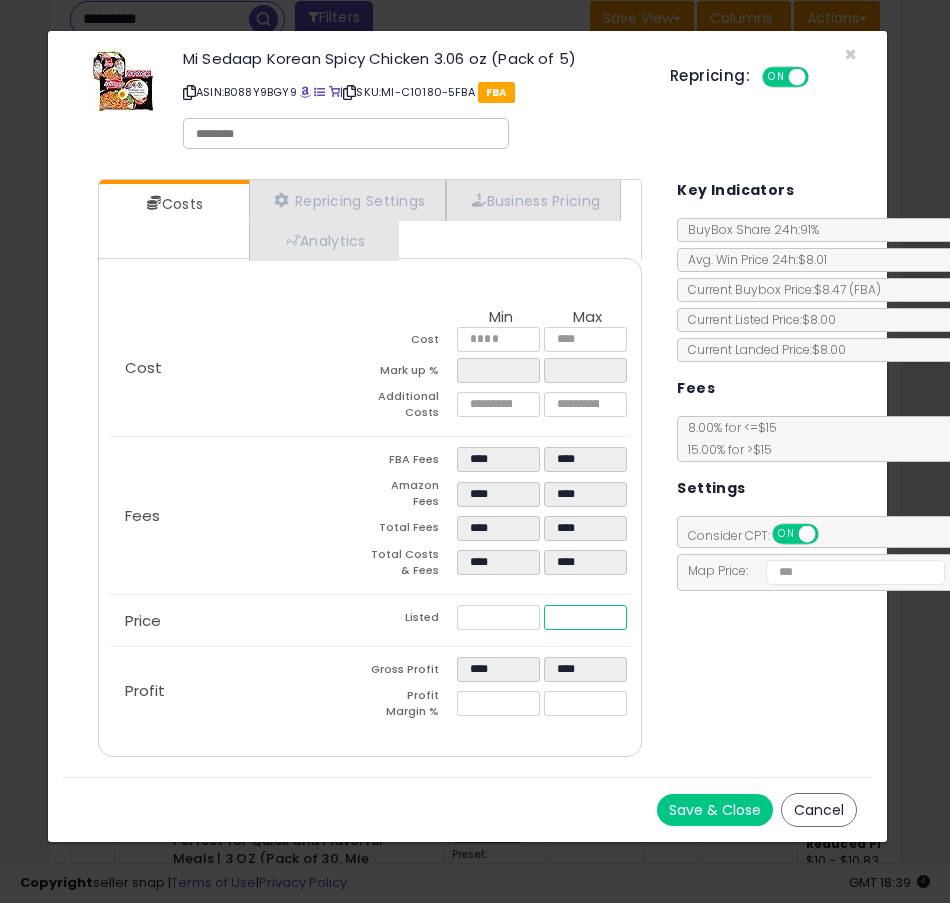 type on "****" 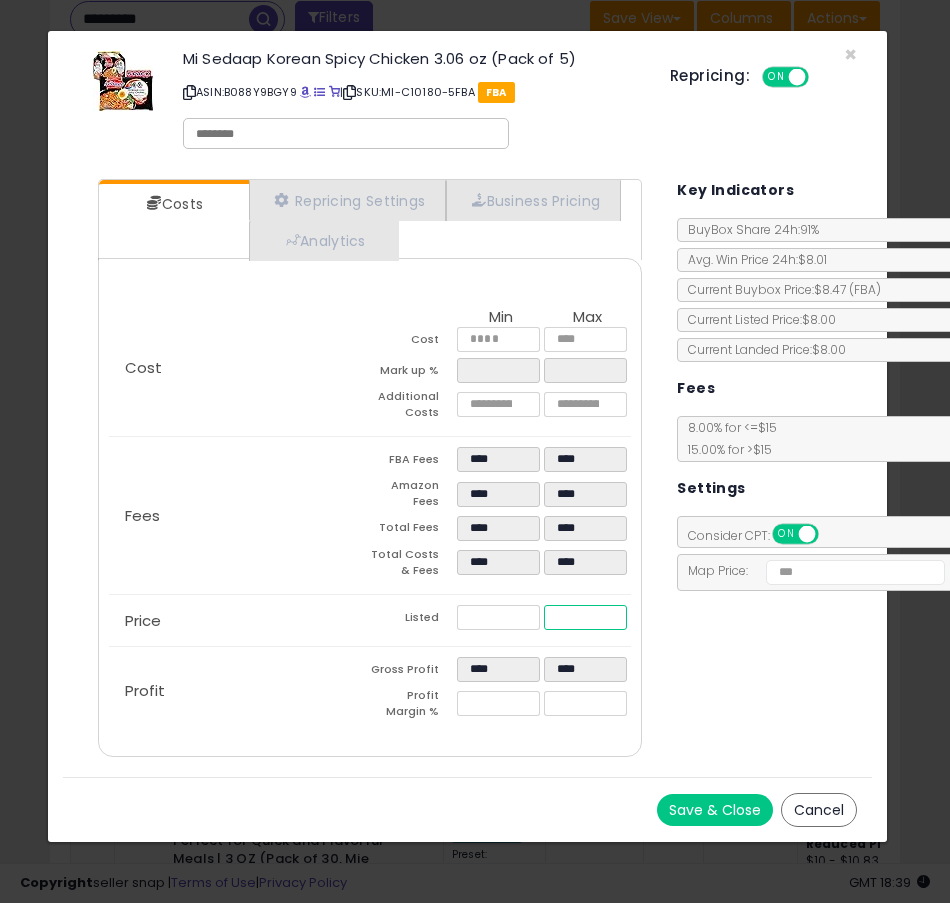 type on "****" 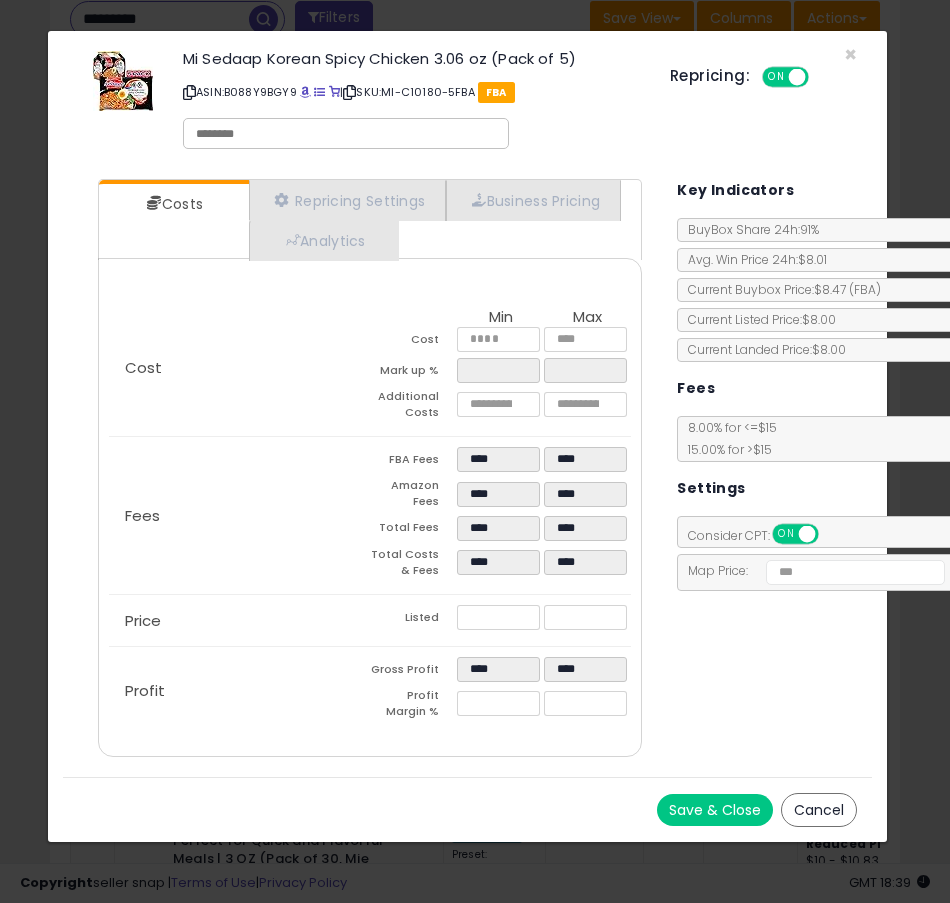 click on "****" at bounding box center [587, 672] 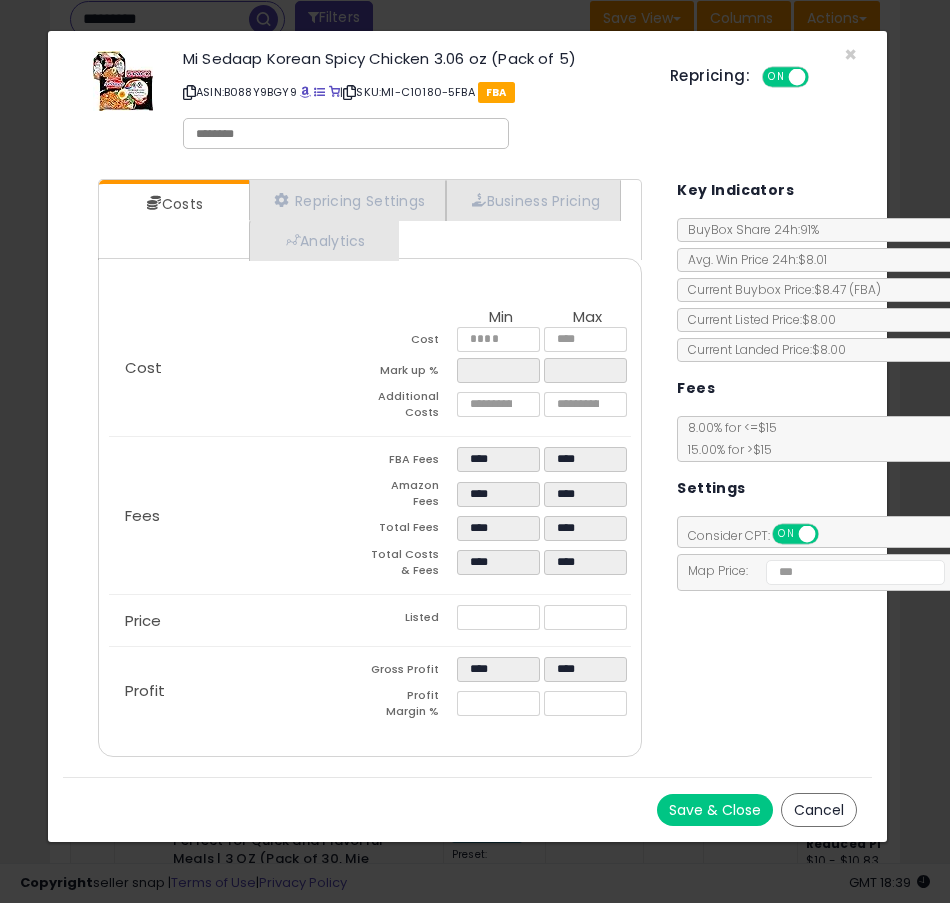 click at bounding box center [349, 92] 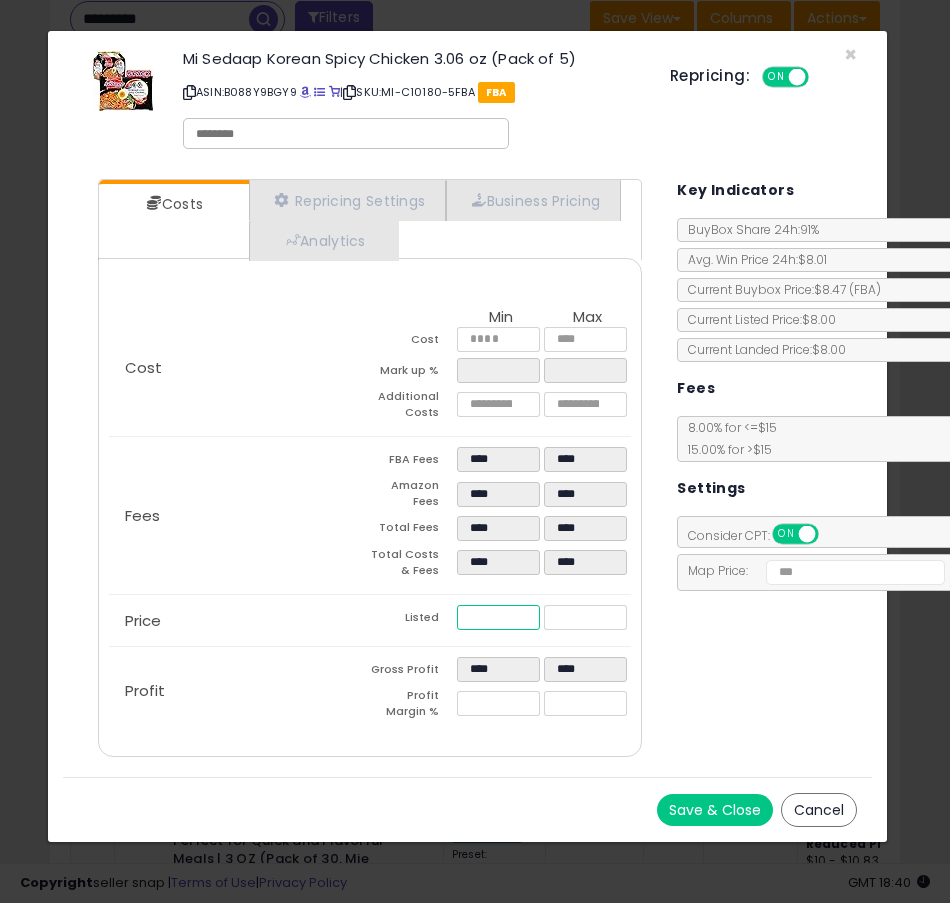 click on "****" at bounding box center [498, 617] 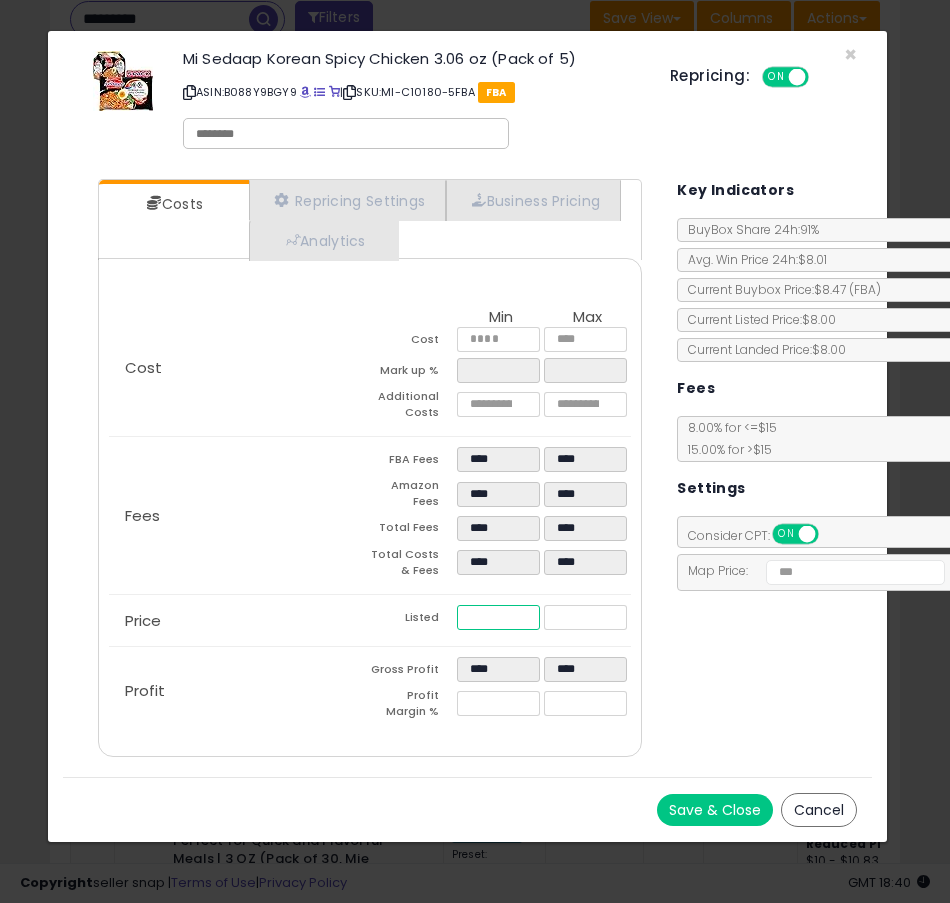 type on "****" 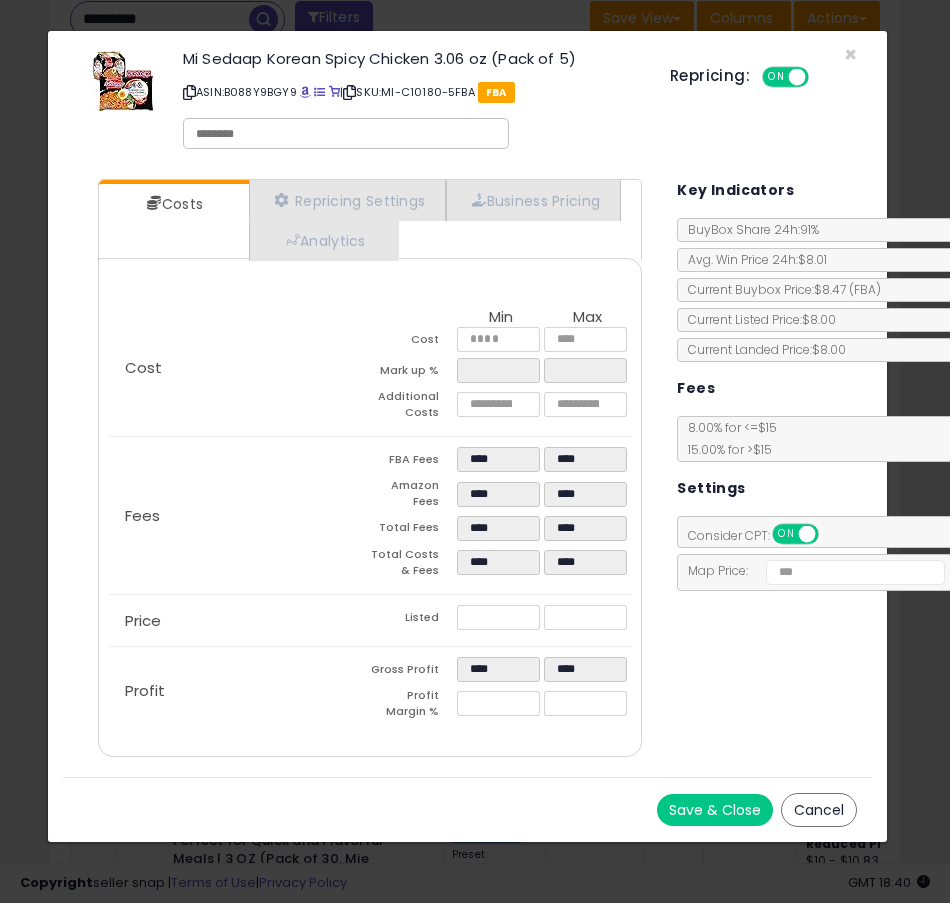 type on "*****" 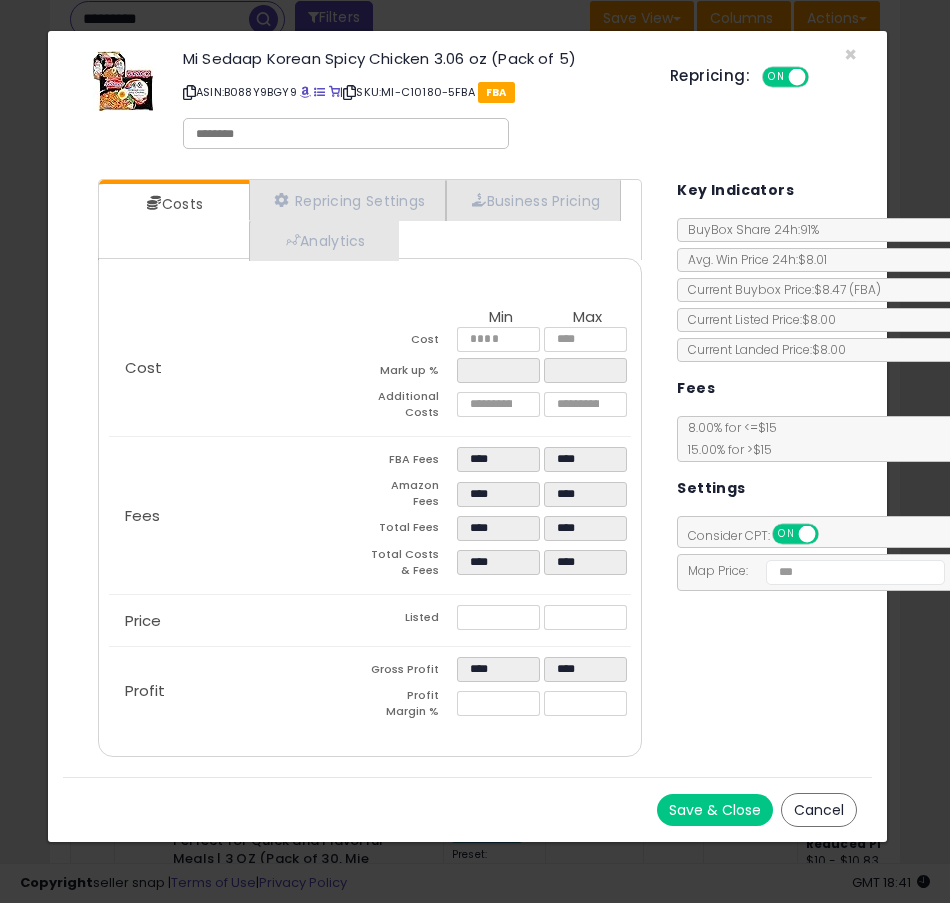 click on "Costs
Repricing Settings
Business Pricing
Analytics
Cost" at bounding box center [468, 470] 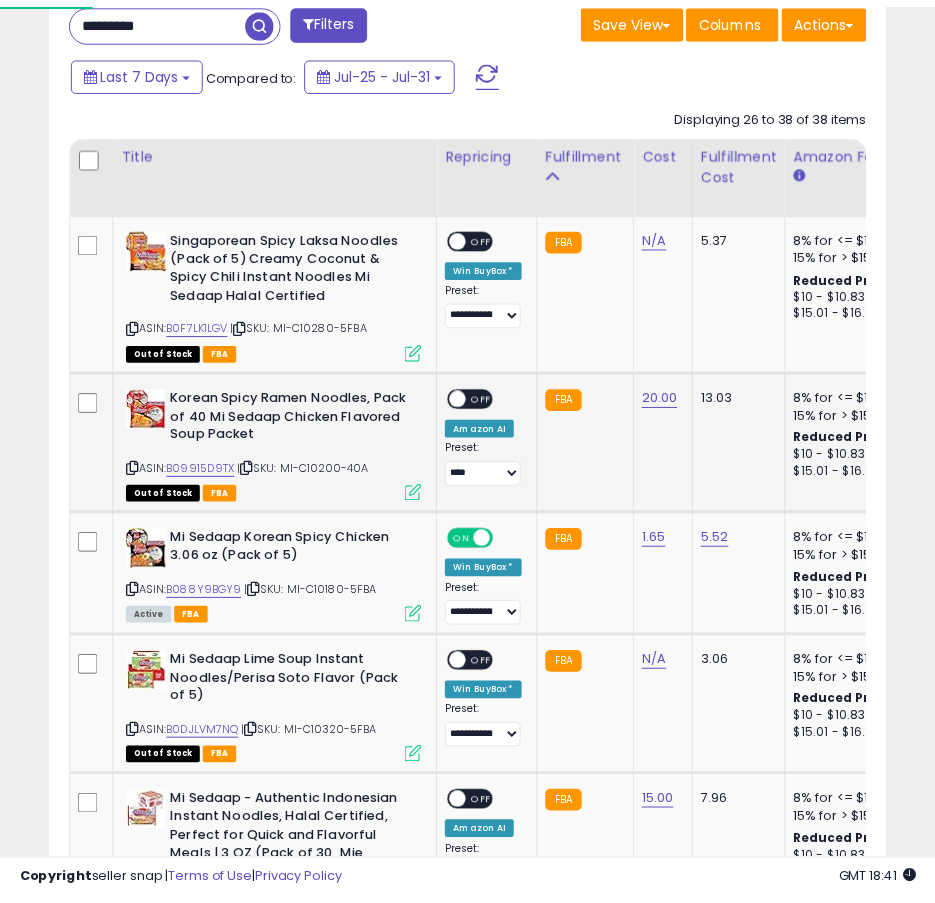 scroll, scrollTop: 390, scrollLeft: 825, axis: both 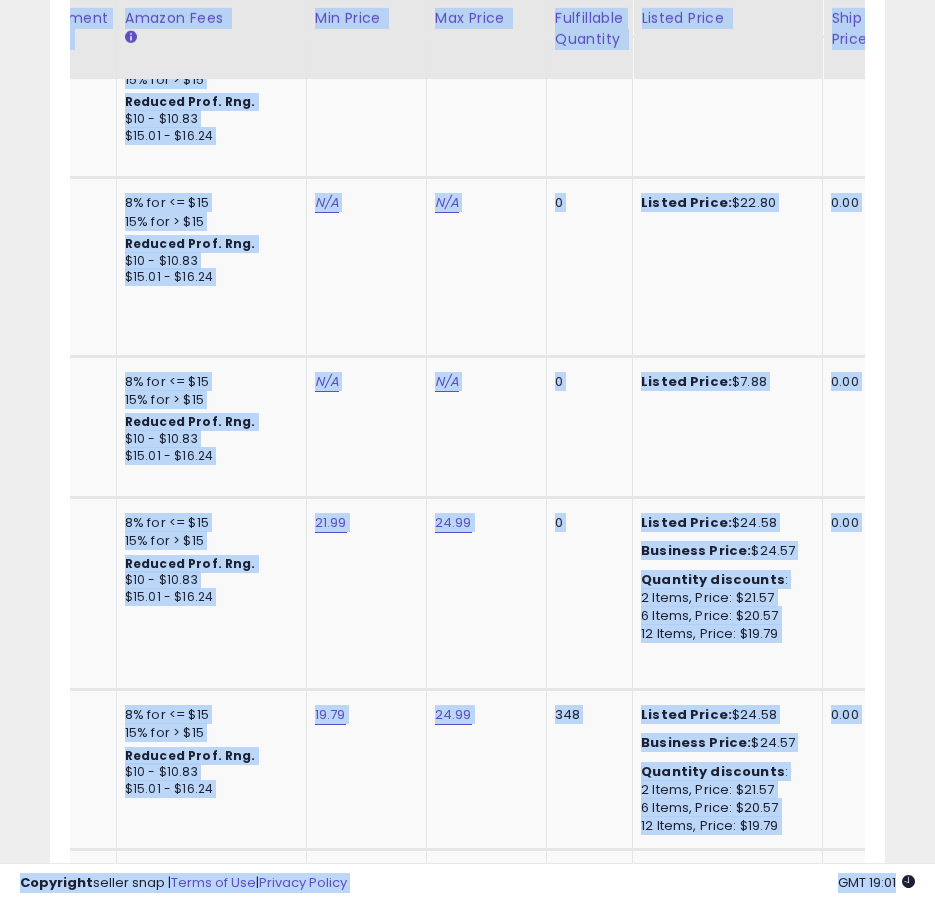 drag, startPoint x: 466, startPoint y: 866, endPoint x: 346, endPoint y: 855, distance: 120.50311 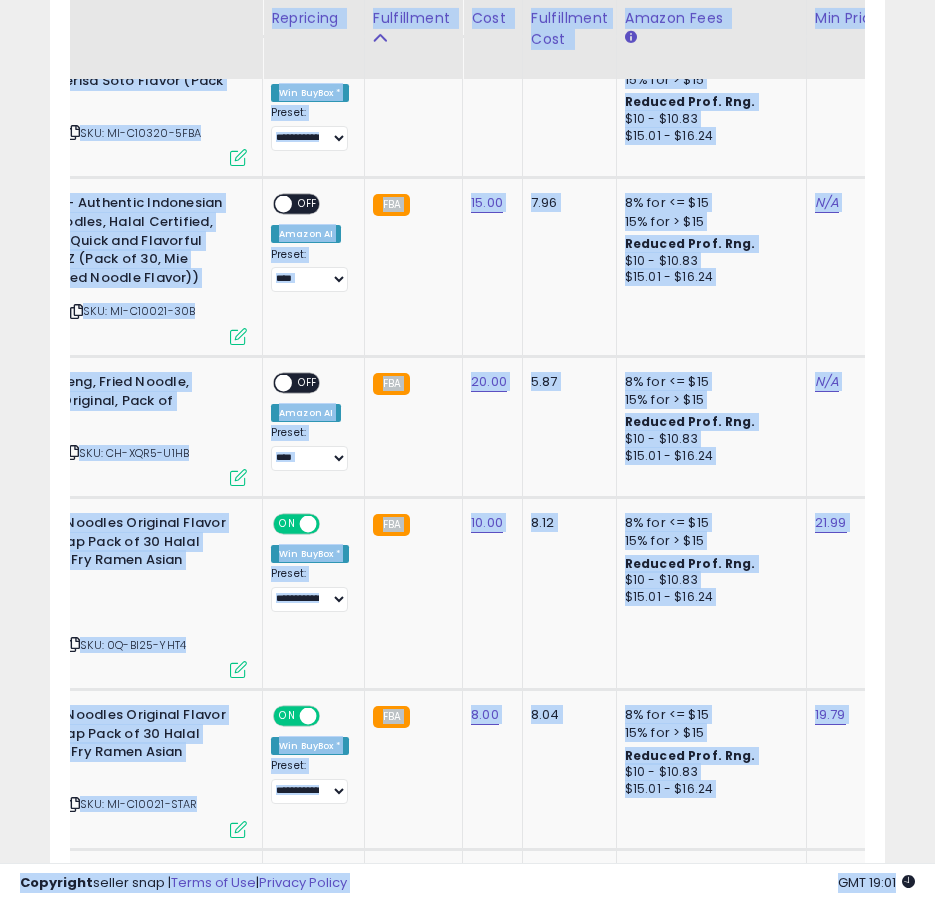 scroll, scrollTop: 0, scrollLeft: 0, axis: both 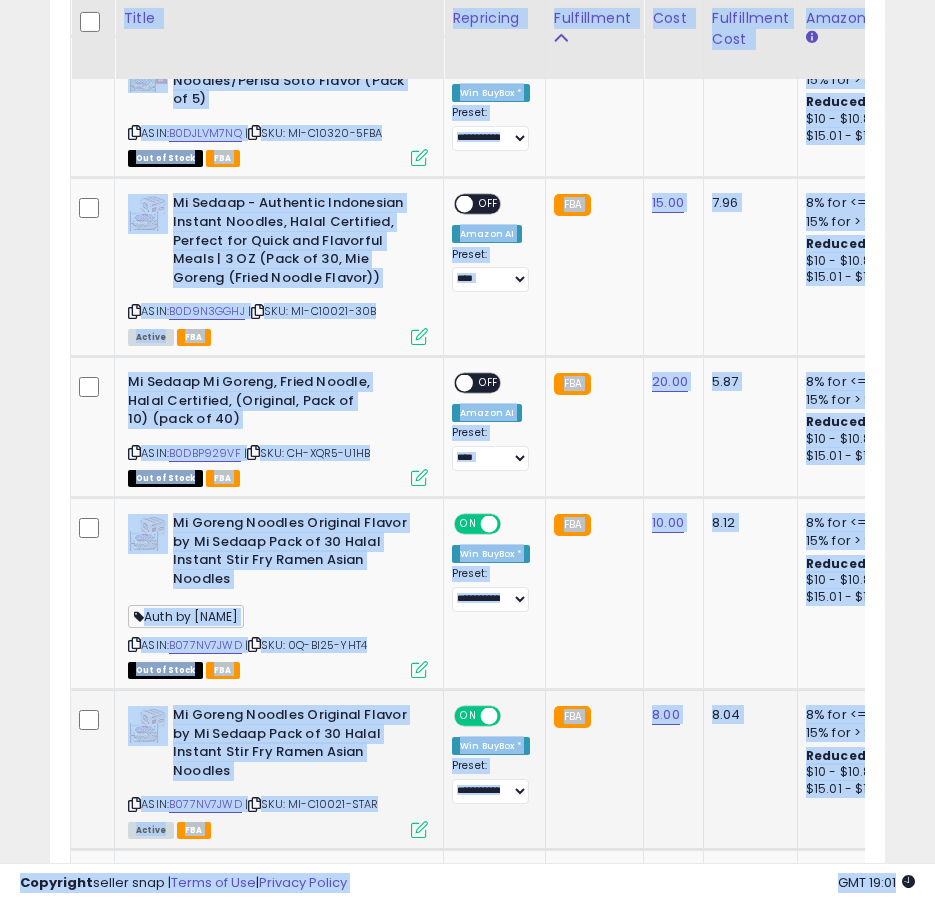 click on "FBA" 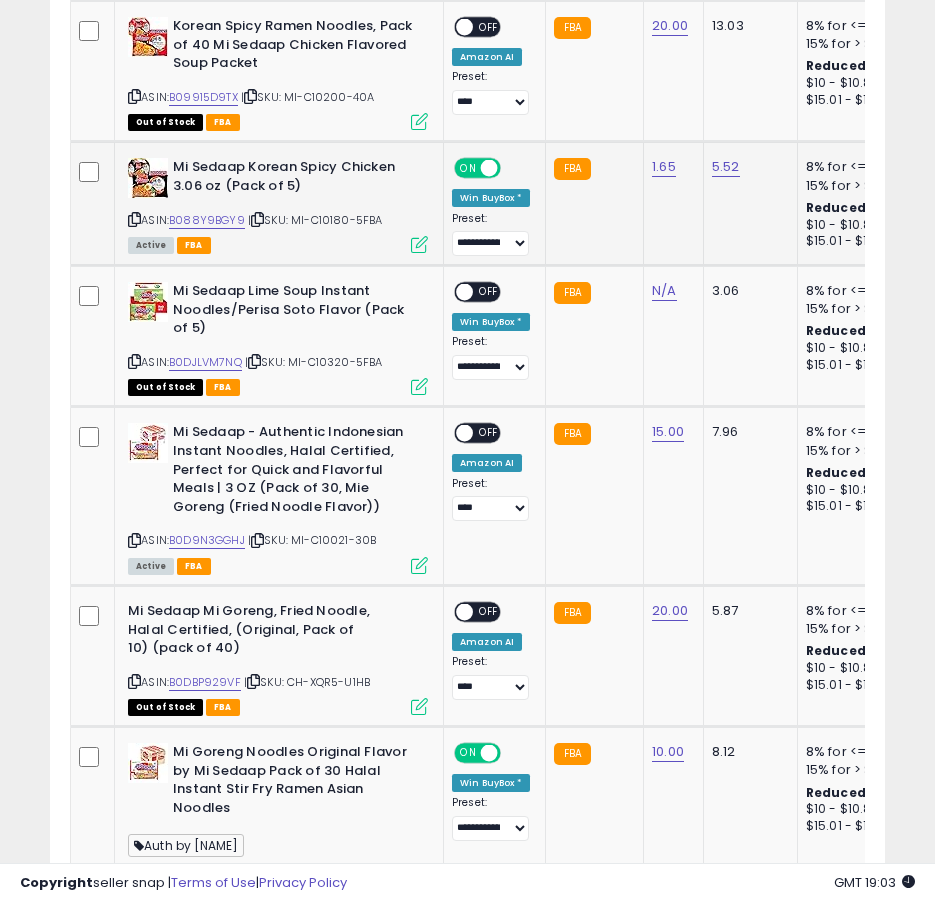 scroll, scrollTop: 2133, scrollLeft: 0, axis: vertical 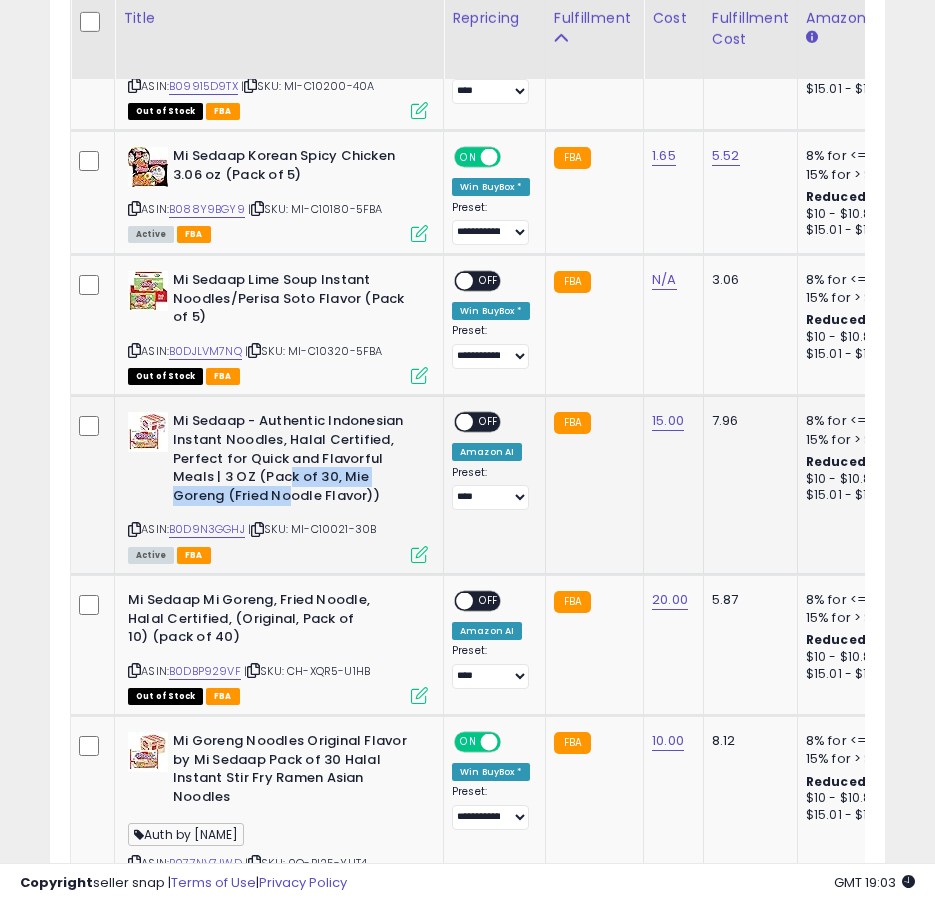 drag, startPoint x: 291, startPoint y: 471, endPoint x: 292, endPoint y: 488, distance: 17.029387 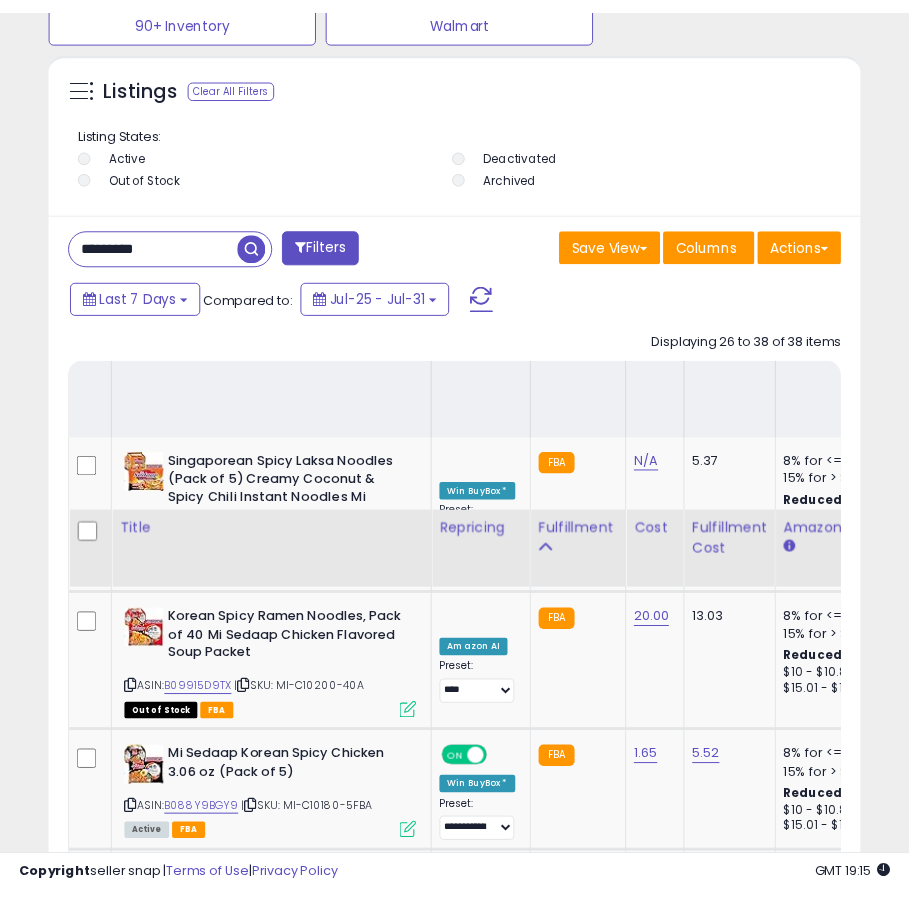 scroll, scrollTop: 1433, scrollLeft: 0, axis: vertical 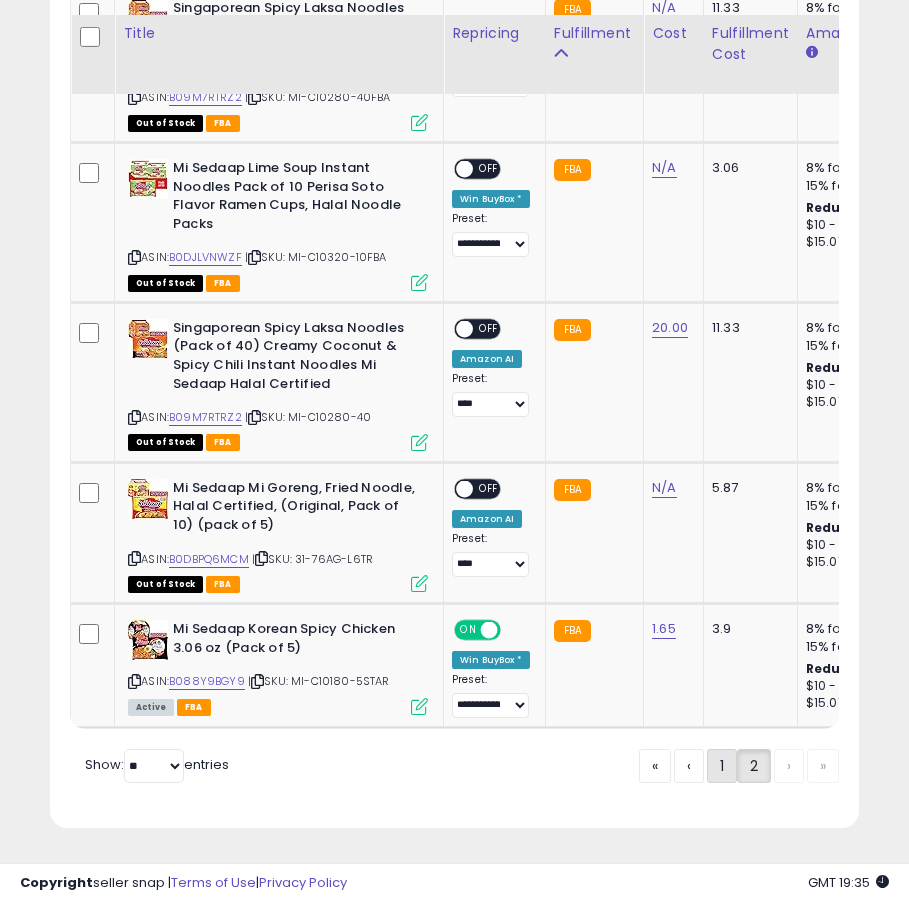 click on "1" 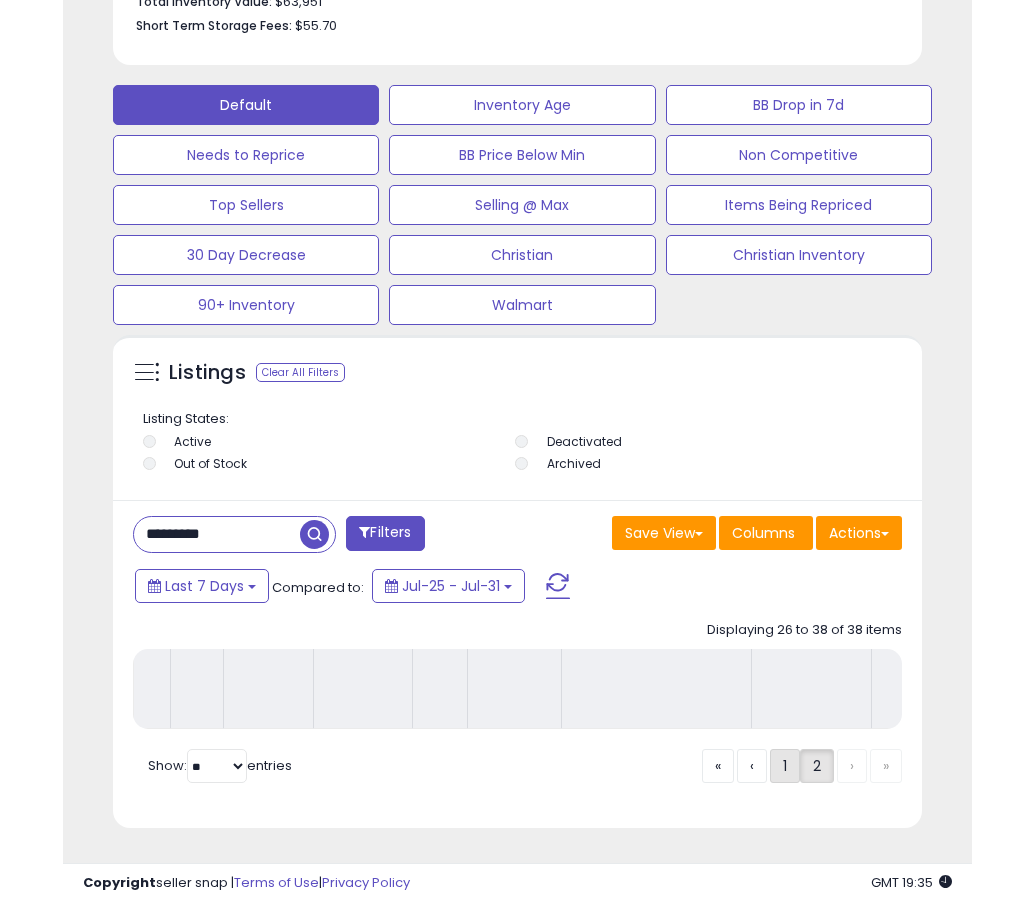 scroll, scrollTop: 1251, scrollLeft: 0, axis: vertical 